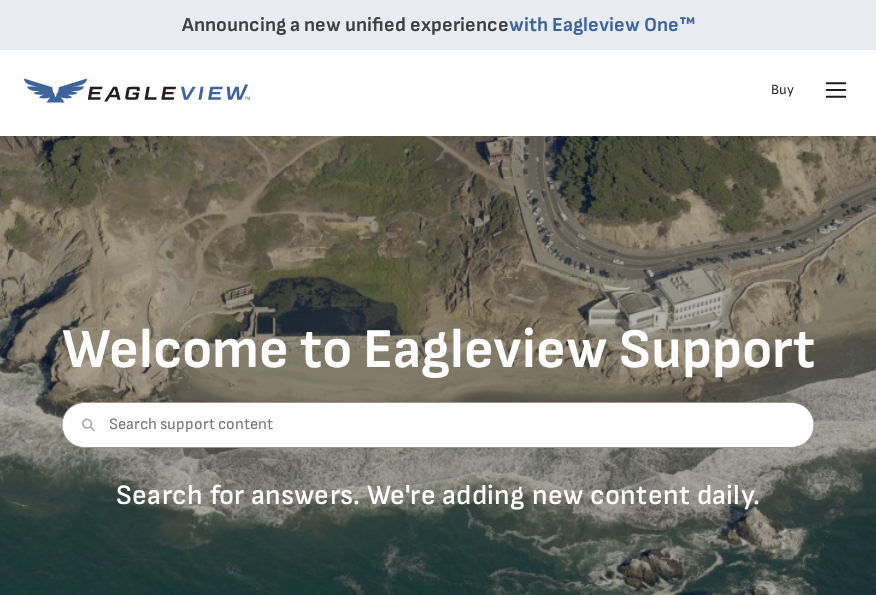 scroll, scrollTop: 0, scrollLeft: 0, axis: both 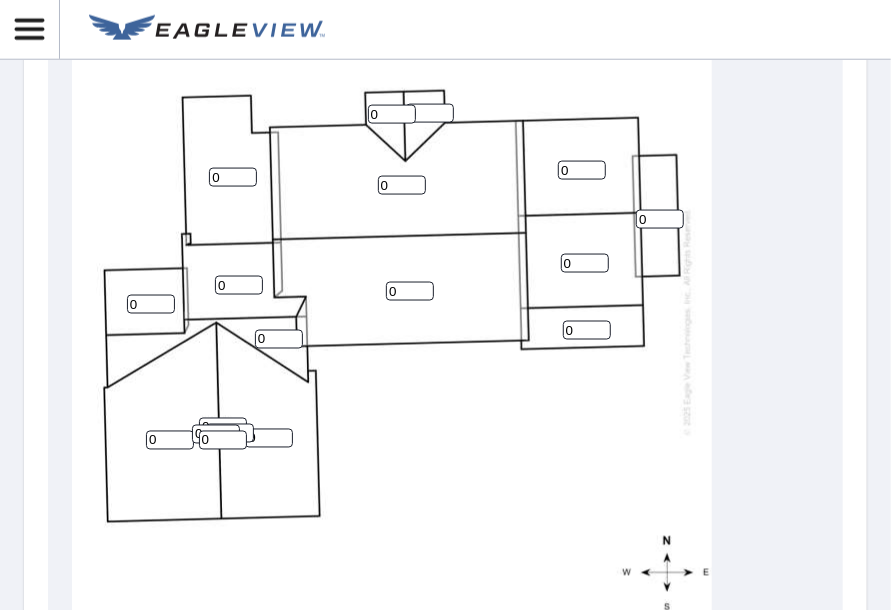 click on "0" at bounding box center (587, 330) 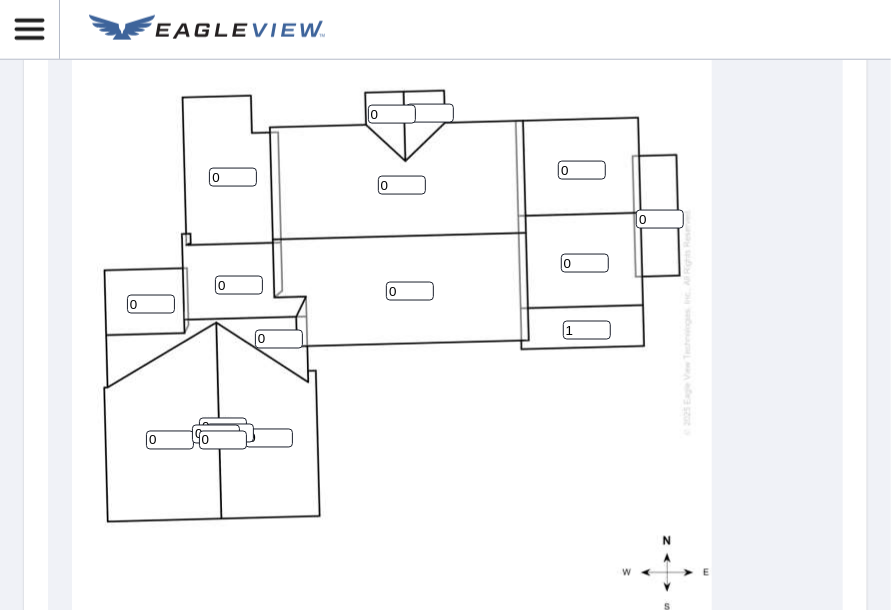 type on "1" 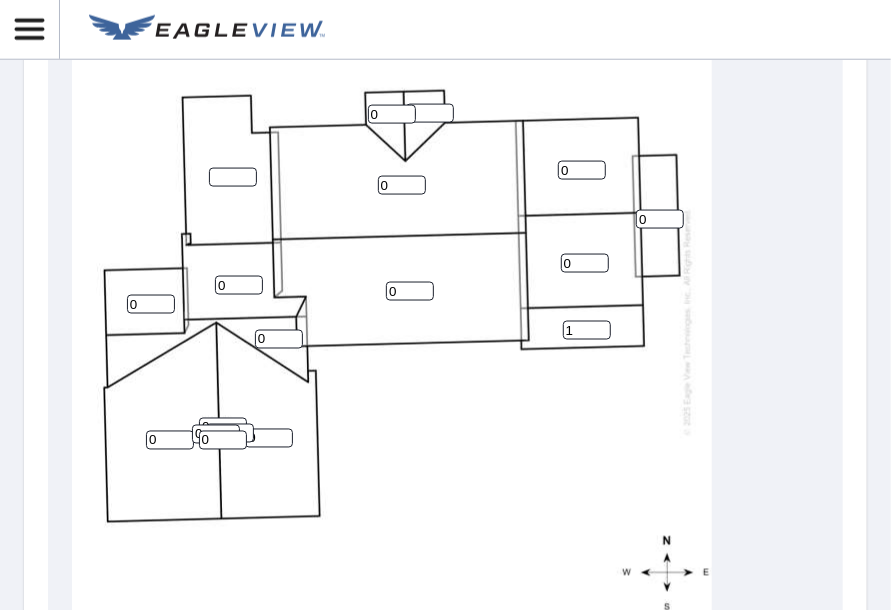 type on "0" 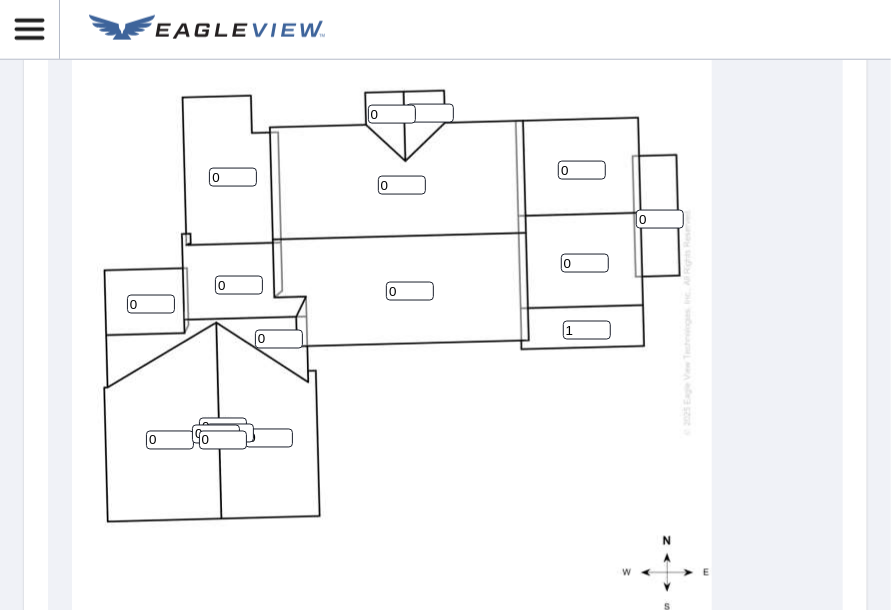 click on "0" at bounding box center (410, 291) 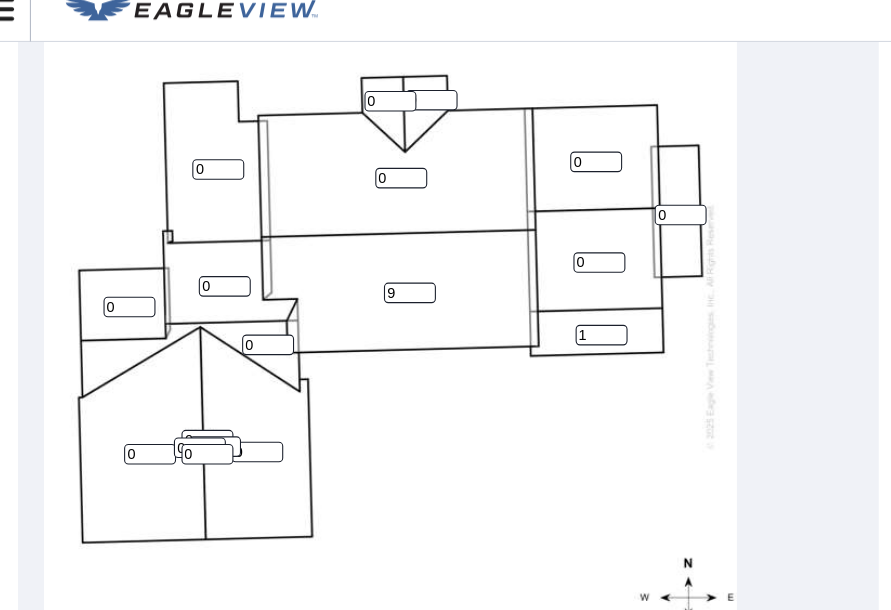 type on "9" 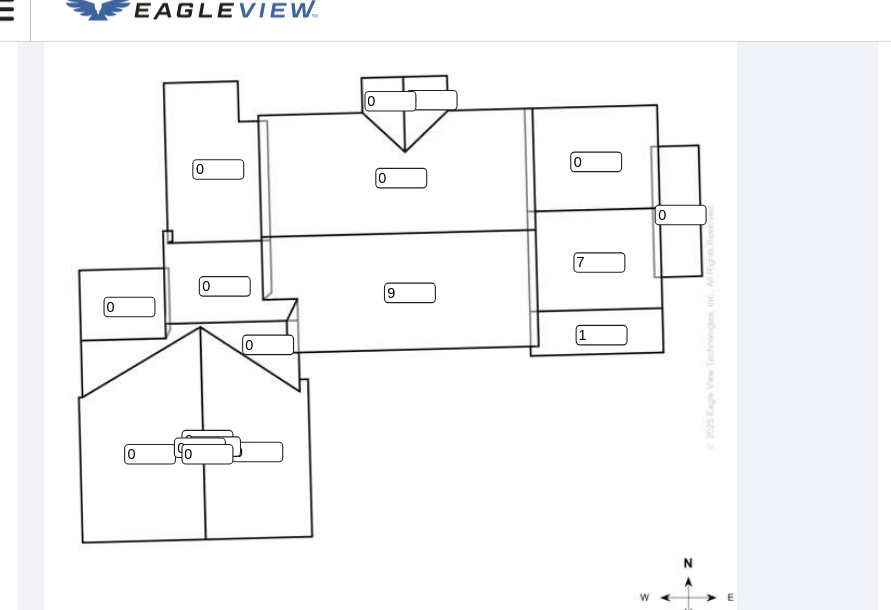 type on "7" 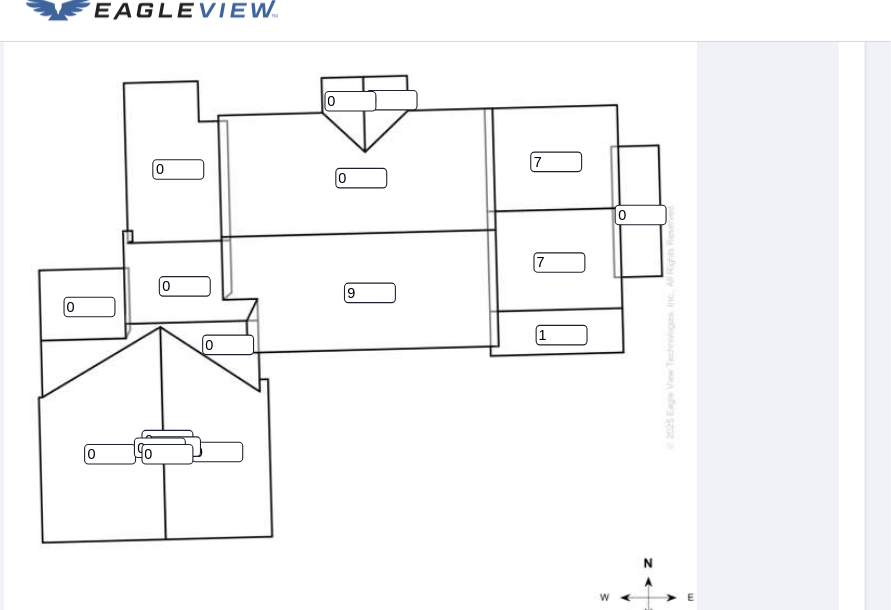 type on "7" 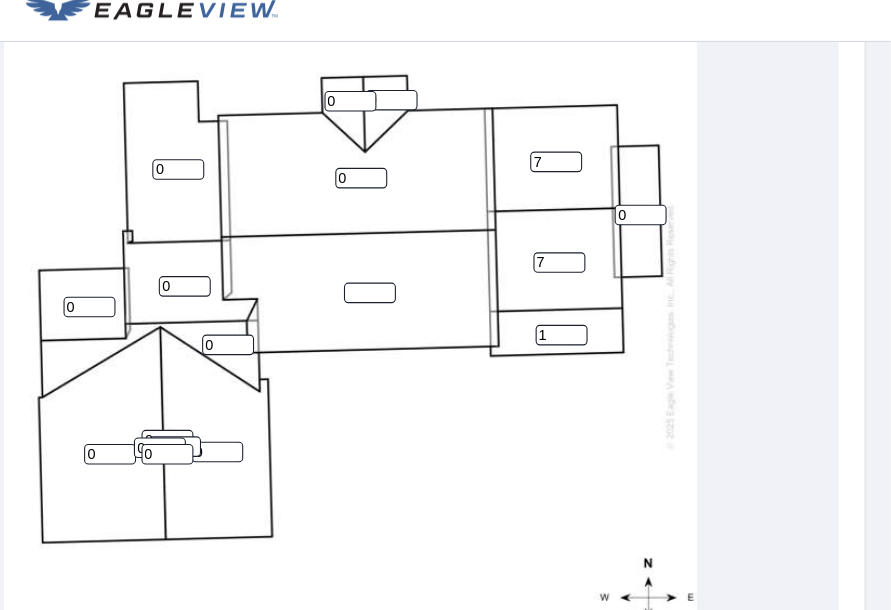 type on "9" 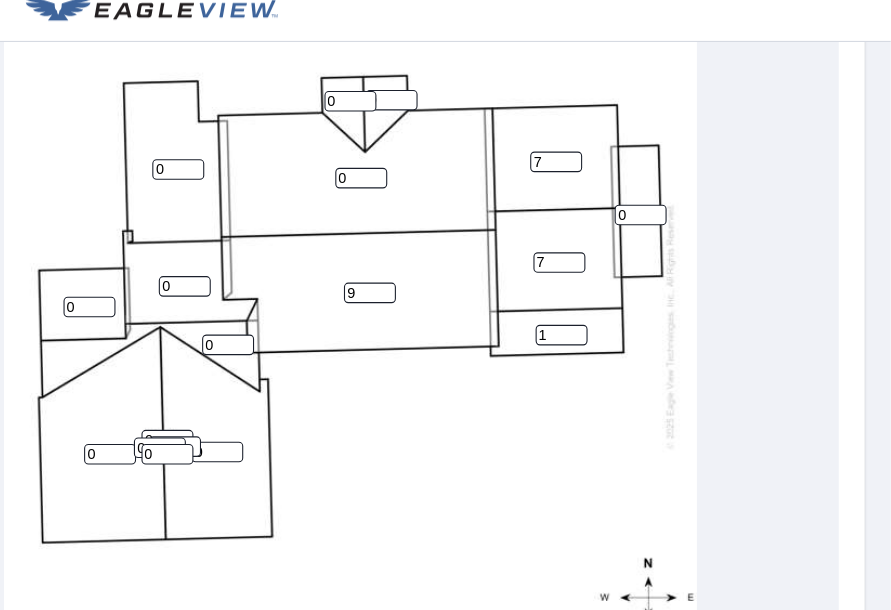 click on "0" at bounding box center (402, 185) 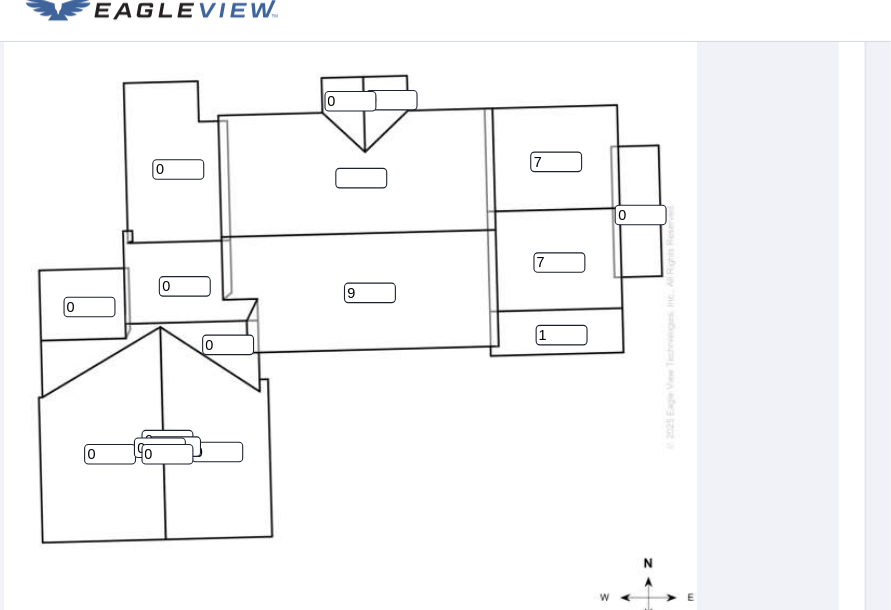 type on "9" 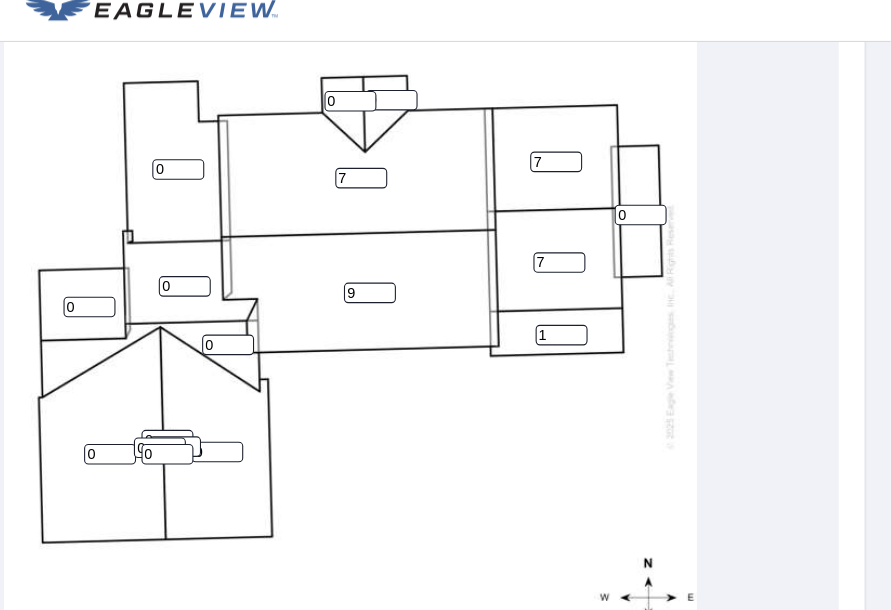 type on "7" 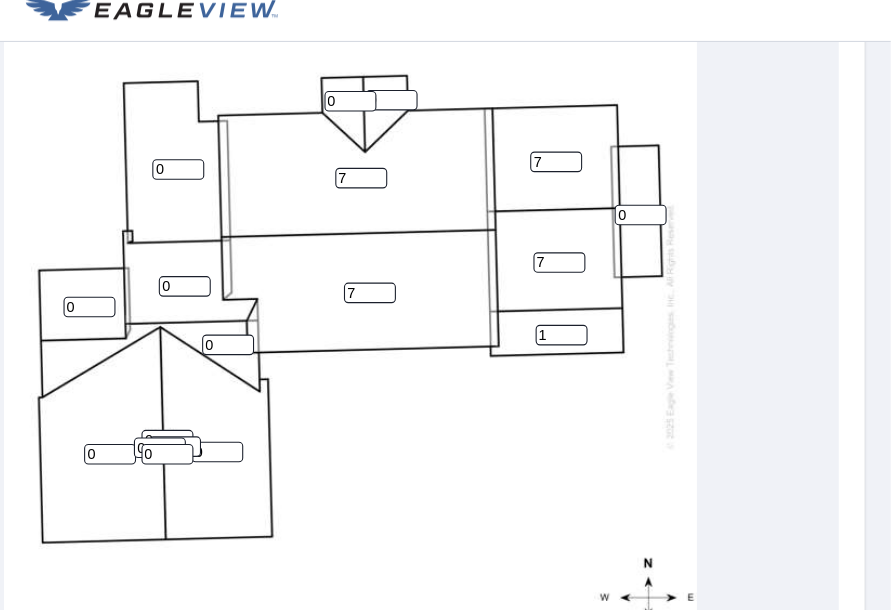 type on "7" 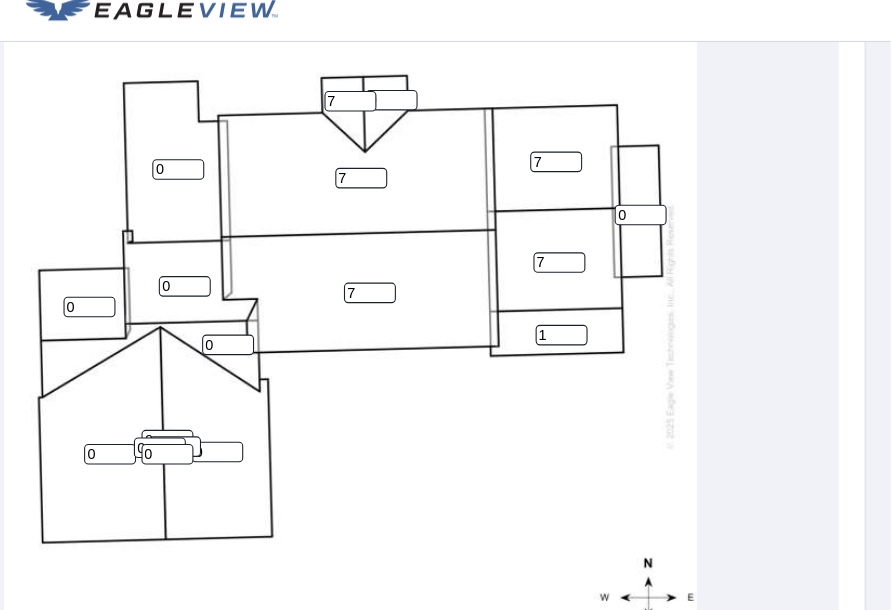 type on "7" 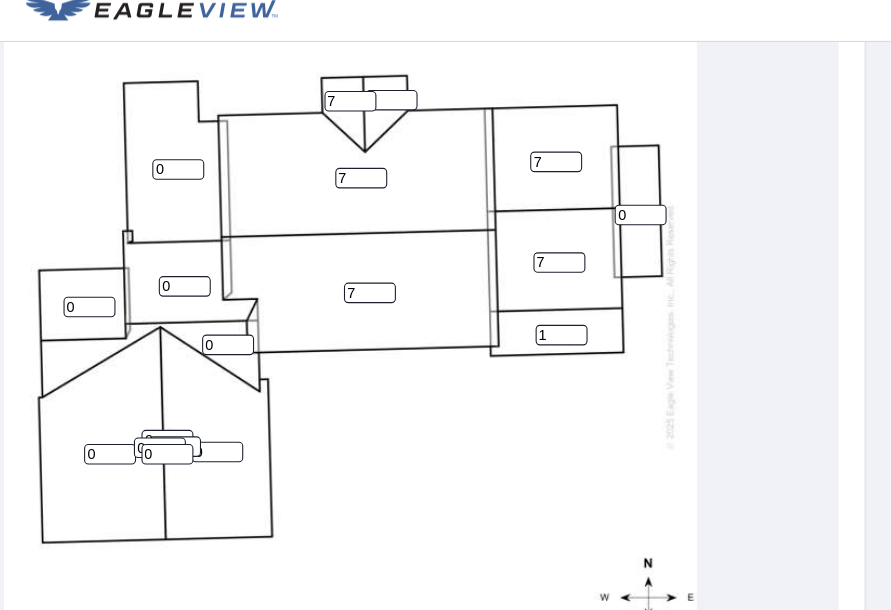 type on "7" 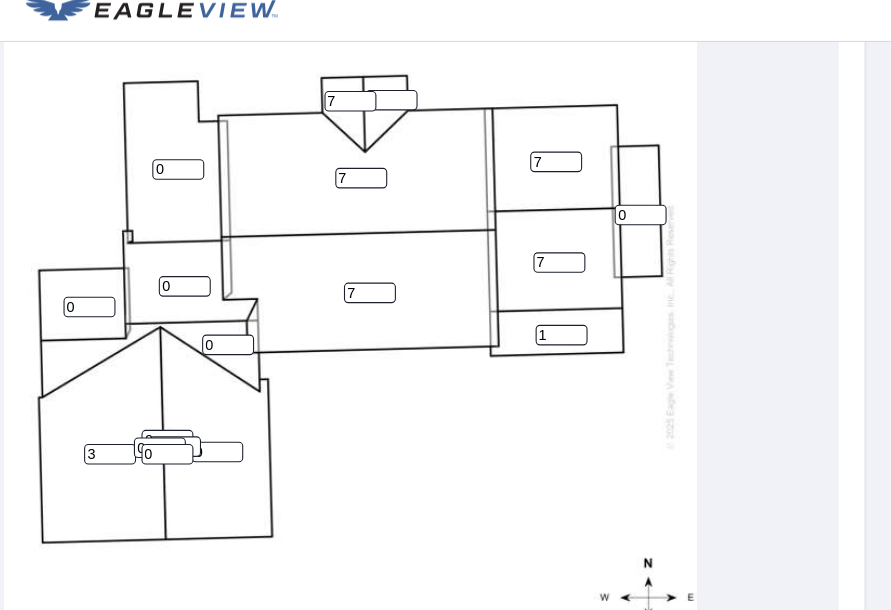 scroll, scrollTop: 994, scrollLeft: 0, axis: vertical 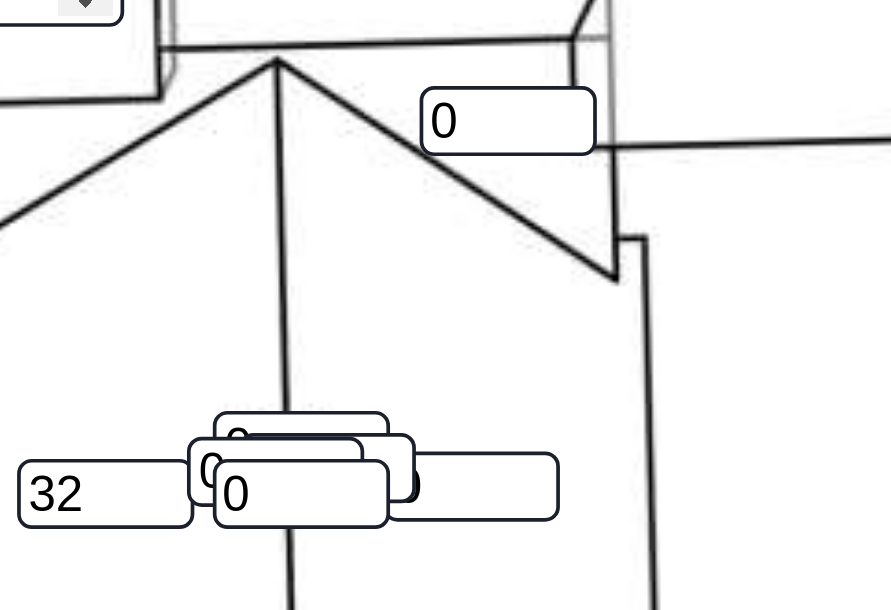 type on "3" 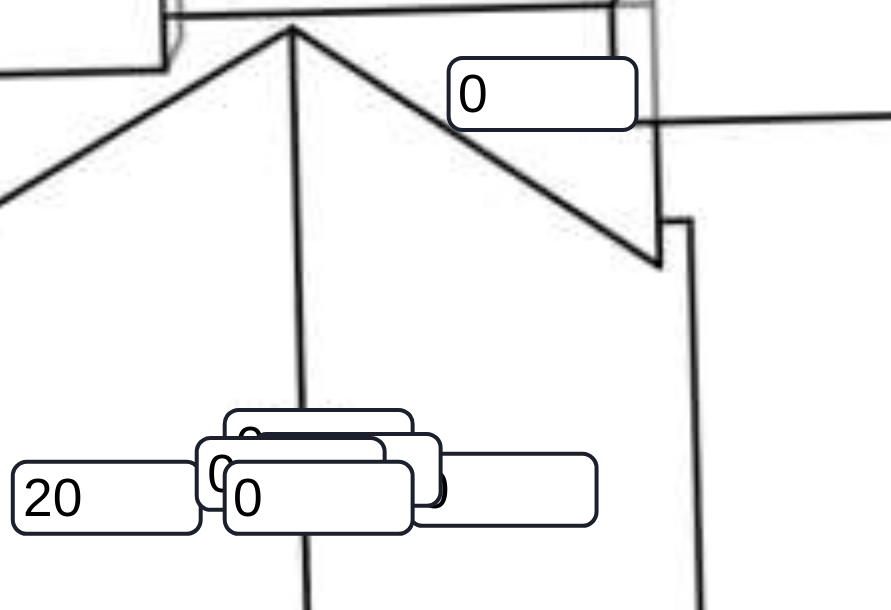 click on "20" at bounding box center (170, 440) 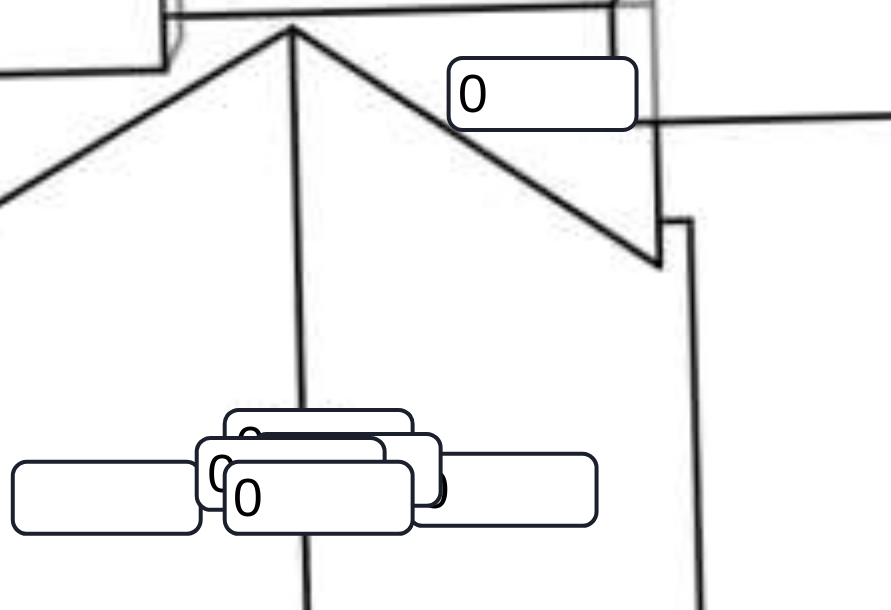 type on "7" 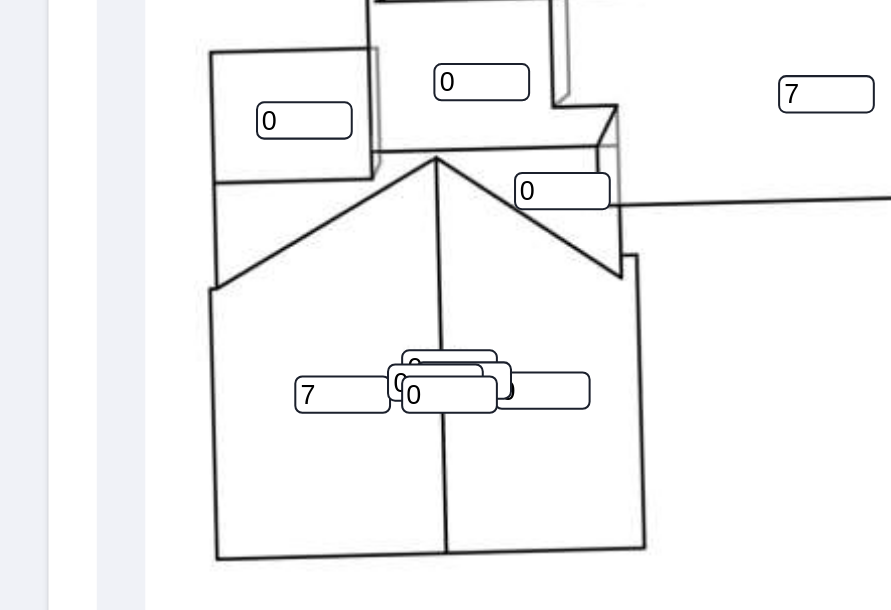 type on "7" 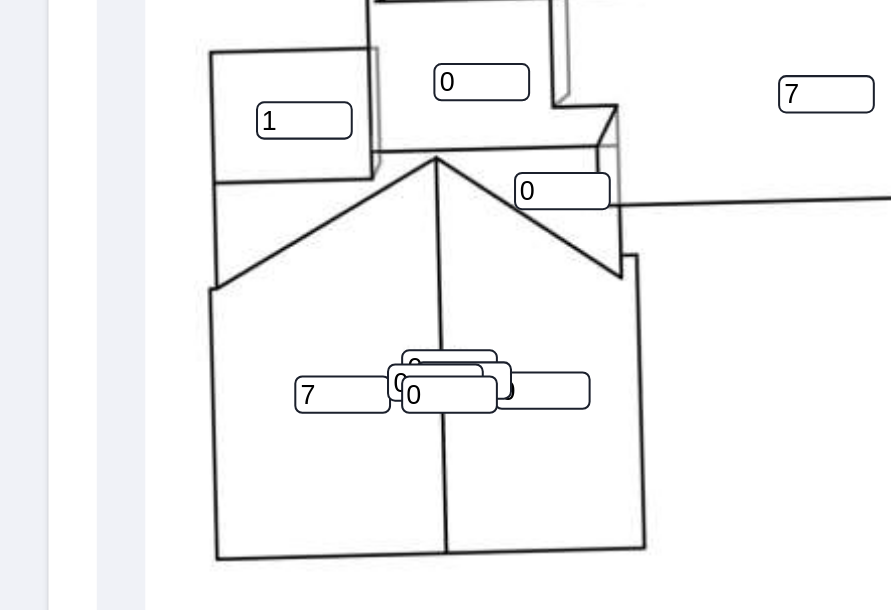 type on "1" 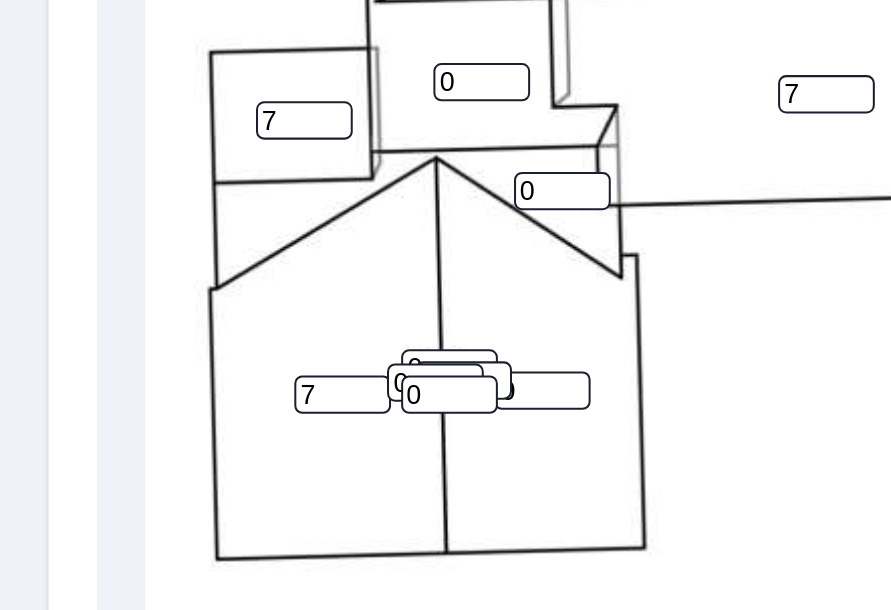 type on "7" 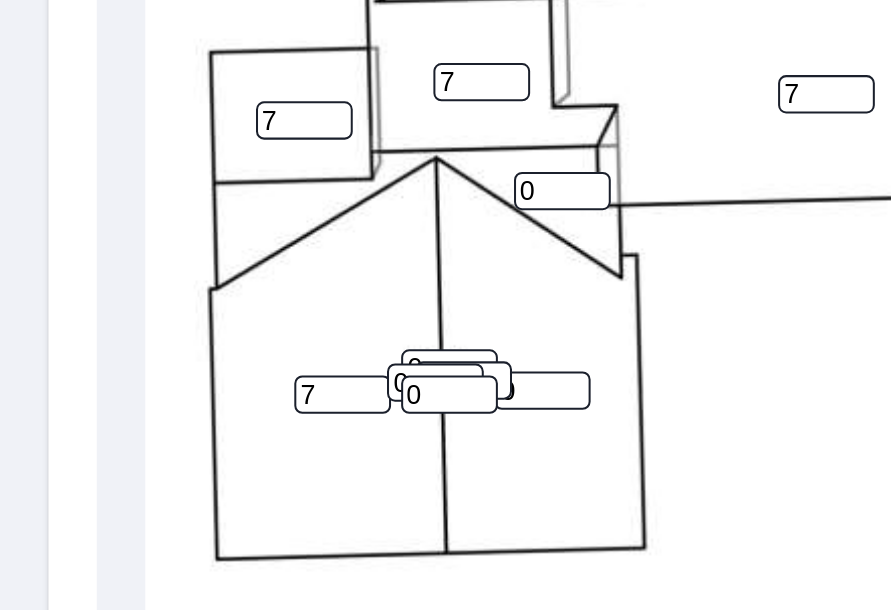 type on "7" 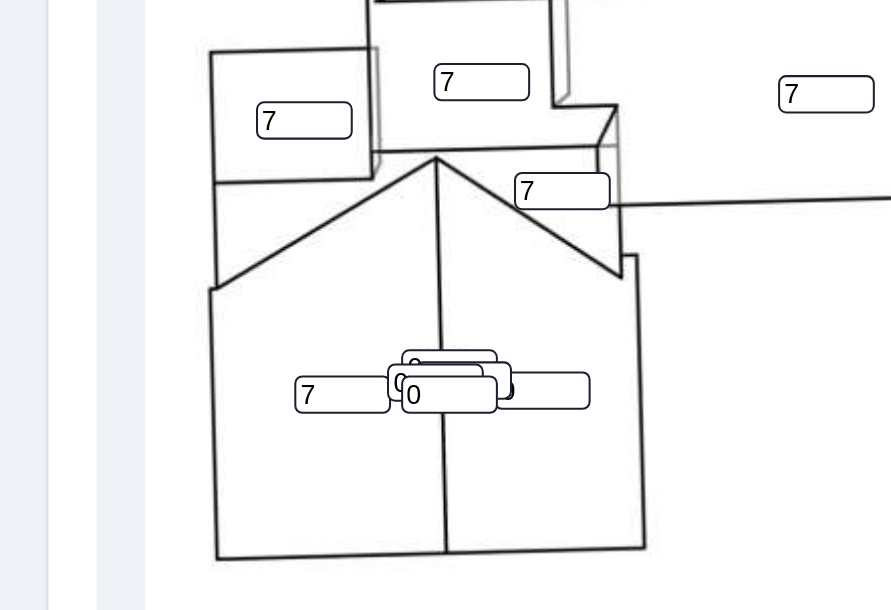 type on "7" 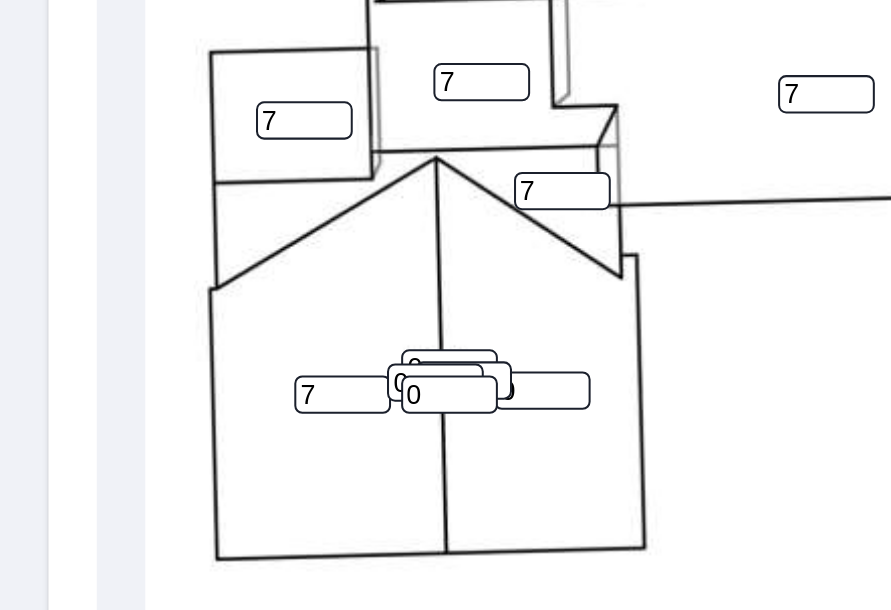 click on "0" at bounding box center (269, 438) 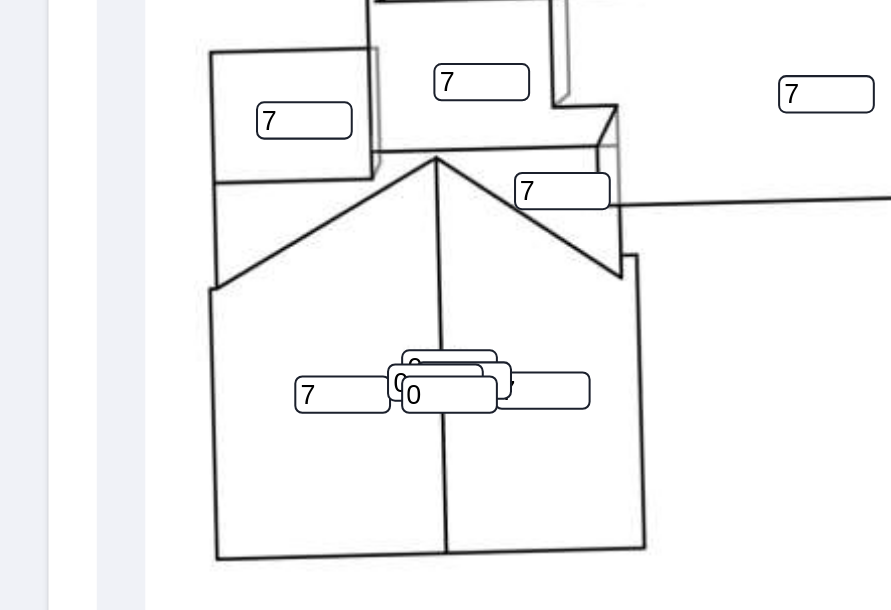 scroll, scrollTop: 0, scrollLeft: 0, axis: both 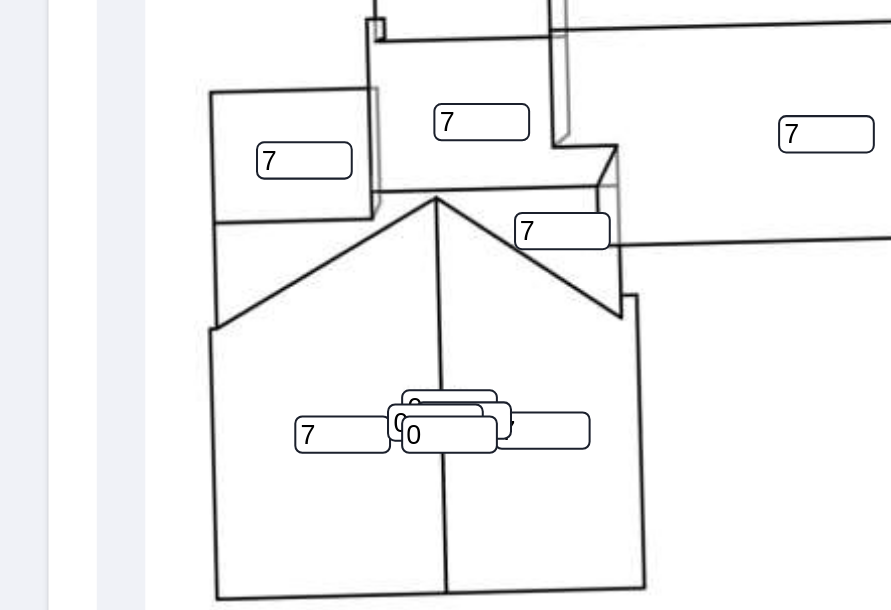 type on "7" 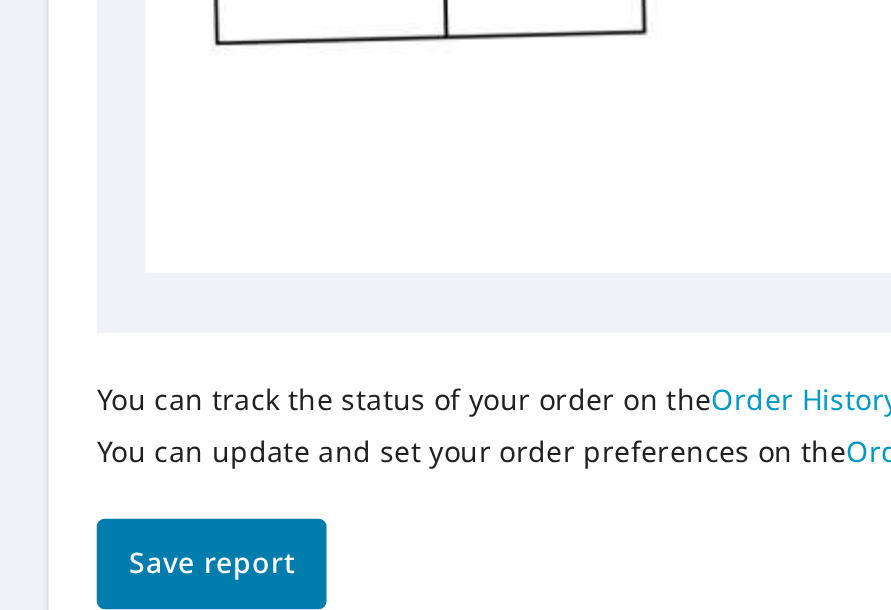 scroll, scrollTop: 1258, scrollLeft: 0, axis: vertical 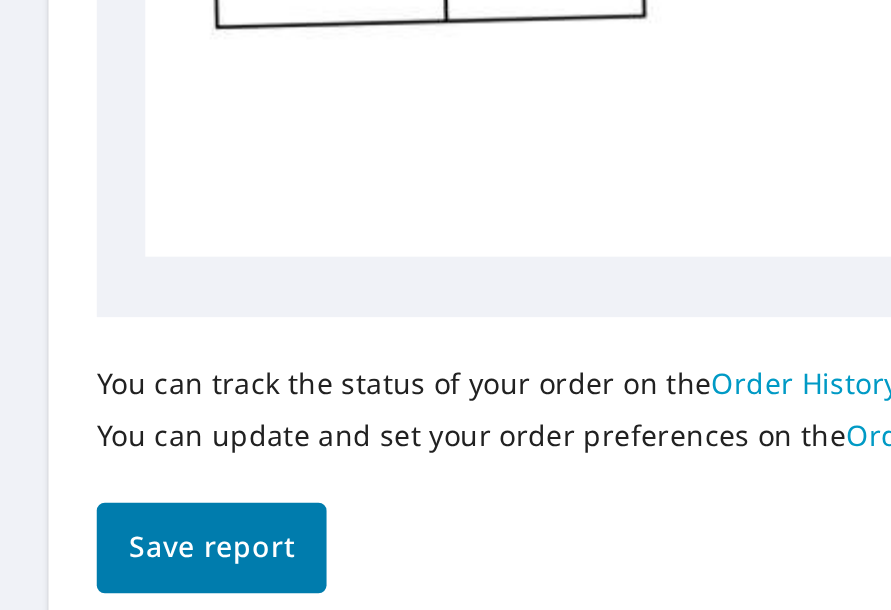 click on "Save report" at bounding box center (105, 516) 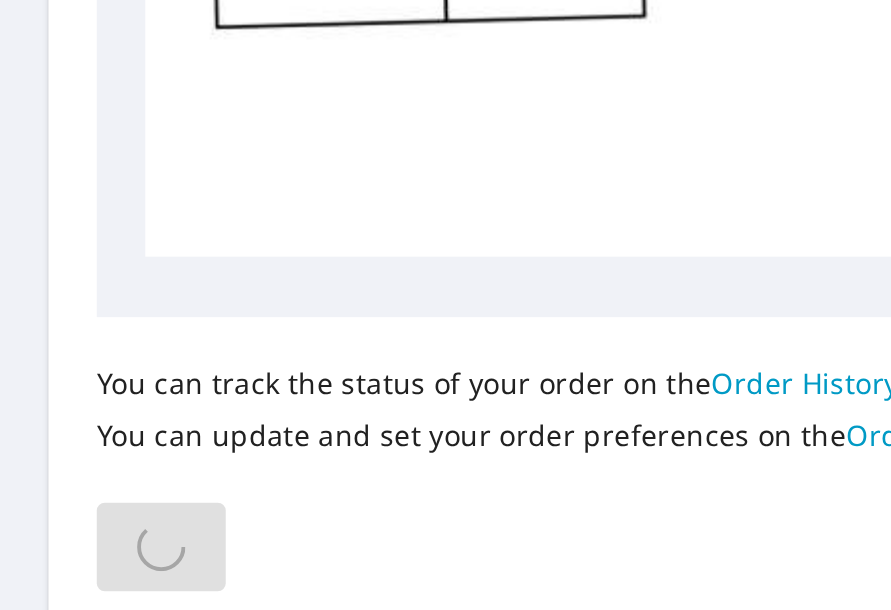 click on "You can track the status of your order on the  Order History  page. You can update and set your order preferences on the  Order Preferences  page." at bounding box center [445, 470] 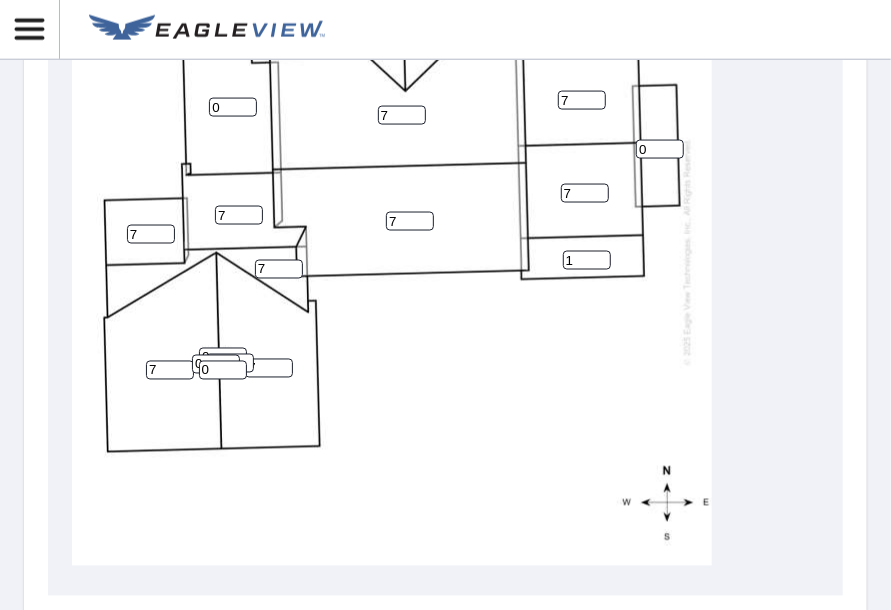 scroll, scrollTop: 1062, scrollLeft: 0, axis: vertical 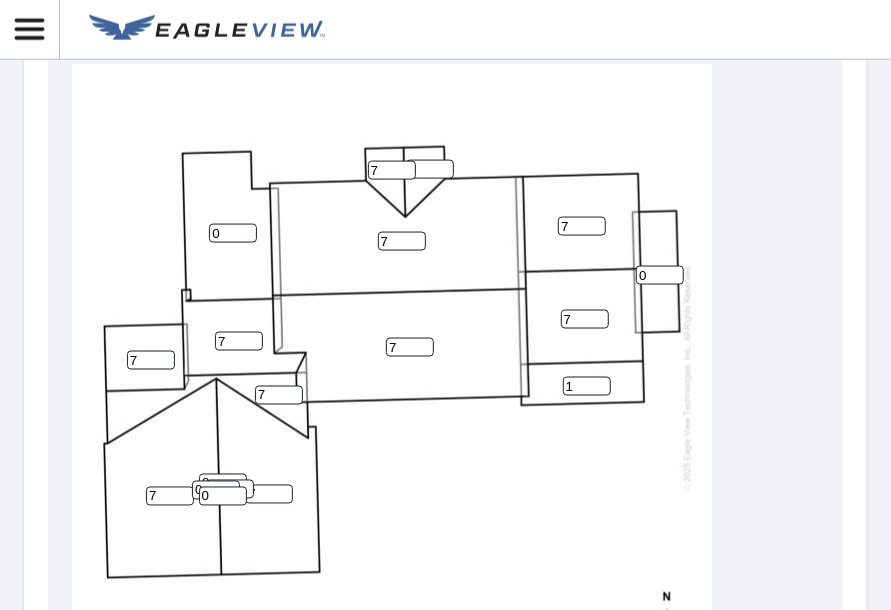 click on "0" at bounding box center [660, 275] 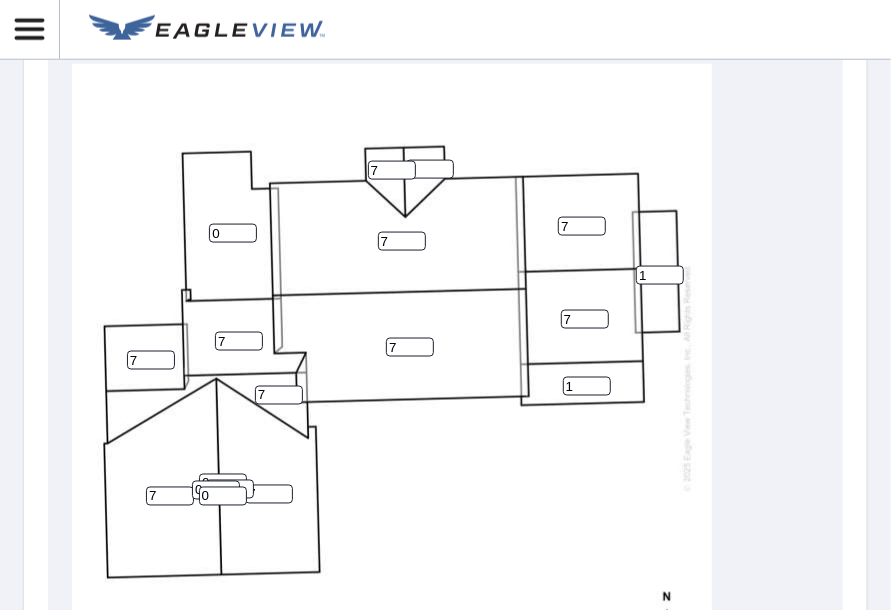 type on "1" 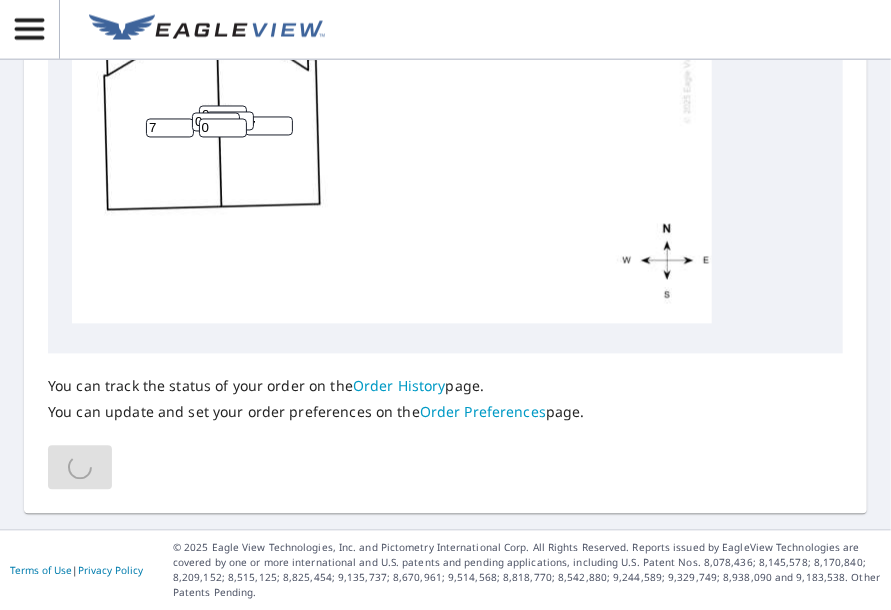 scroll, scrollTop: 1306, scrollLeft: 0, axis: vertical 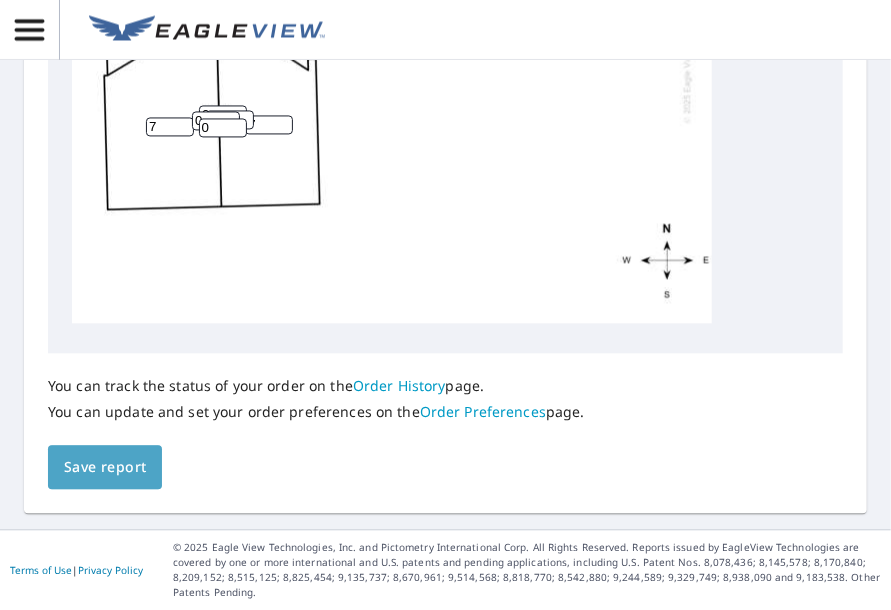click on "Save report" at bounding box center (105, 467) 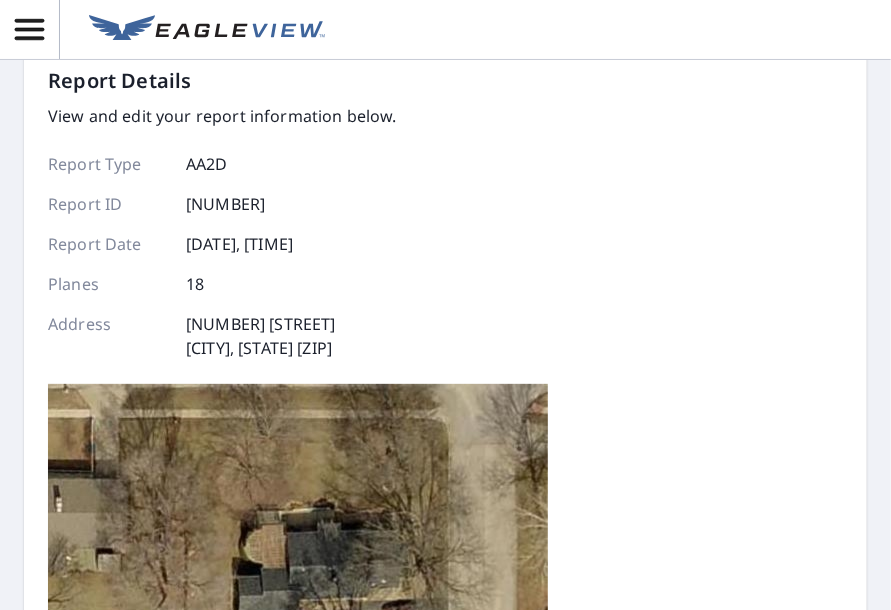 scroll, scrollTop: 0, scrollLeft: 0, axis: both 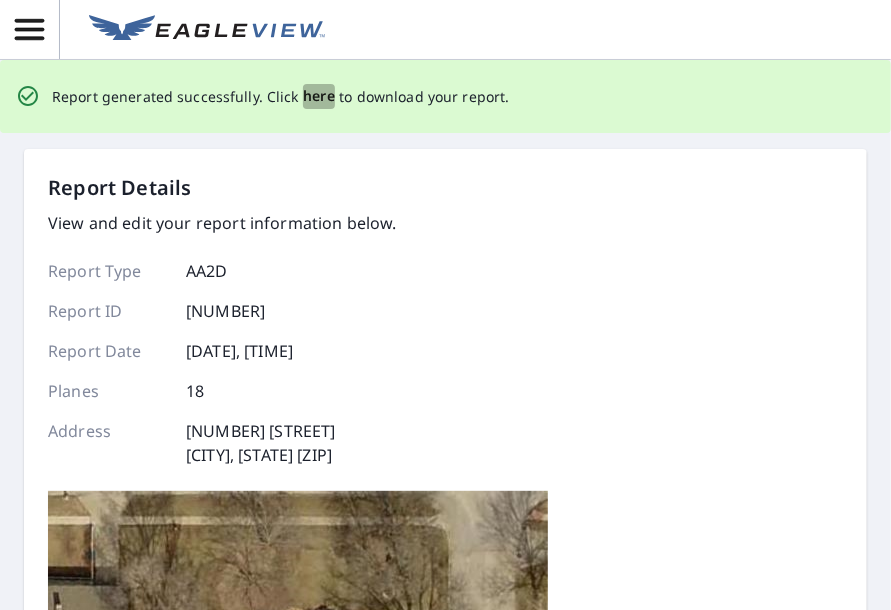 click on "here" at bounding box center [319, 96] 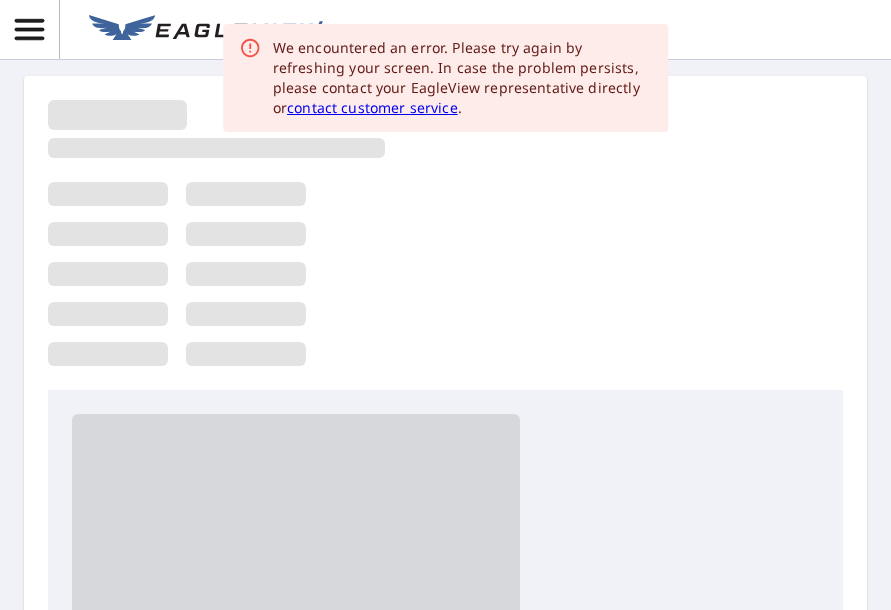 scroll, scrollTop: 0, scrollLeft: 0, axis: both 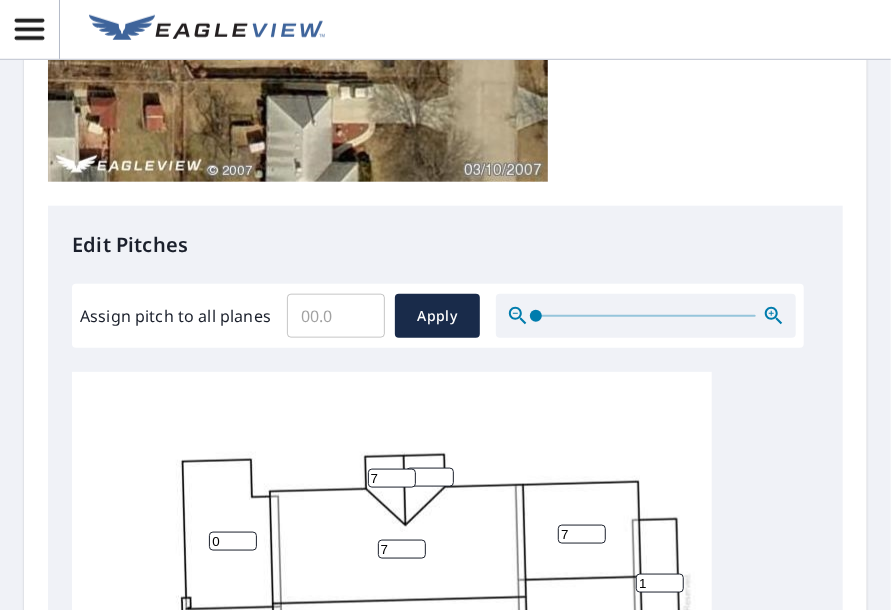 click on "[PHONE]" at bounding box center [392, 686] 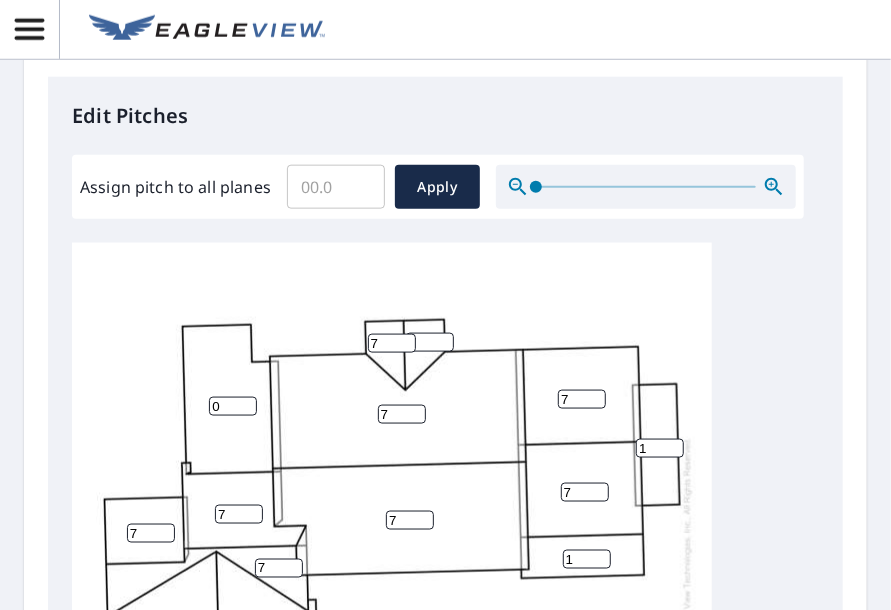 scroll, scrollTop: 768, scrollLeft: 0, axis: vertical 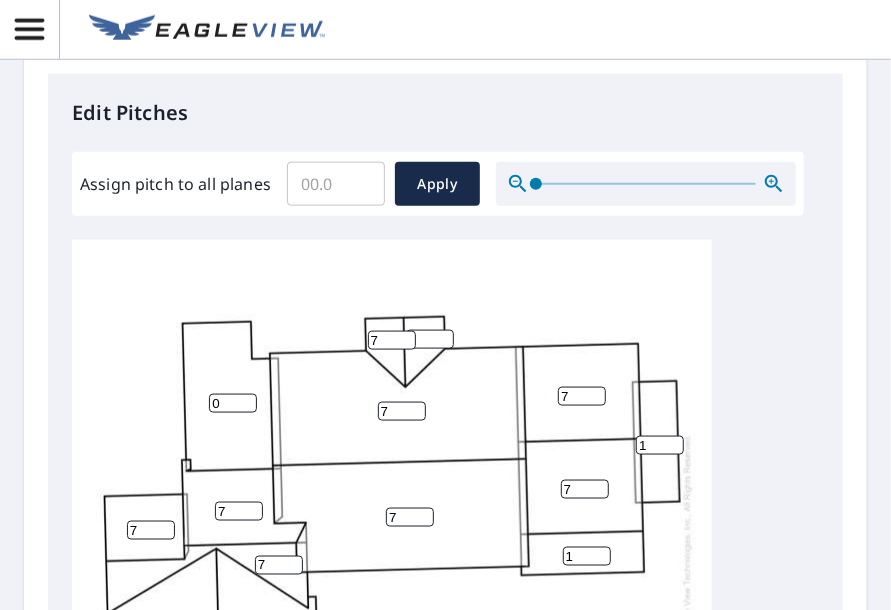 click on "[PHONE]" at bounding box center [392, 548] 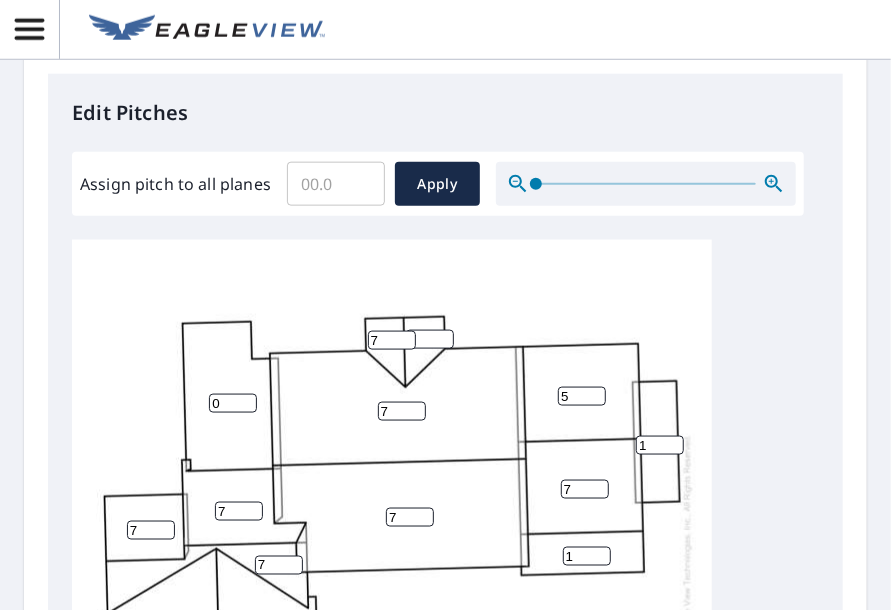 type on "5" 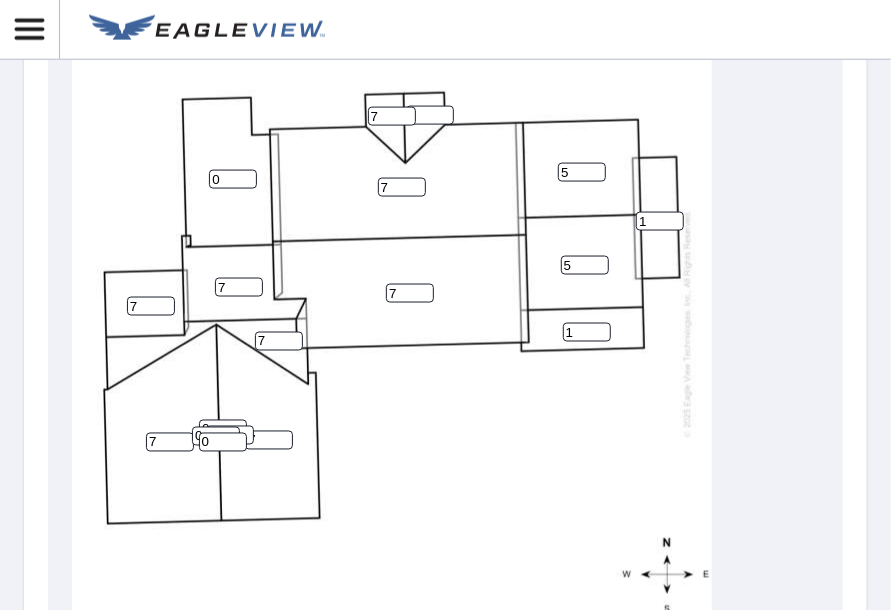 scroll, scrollTop: 993, scrollLeft: 0, axis: vertical 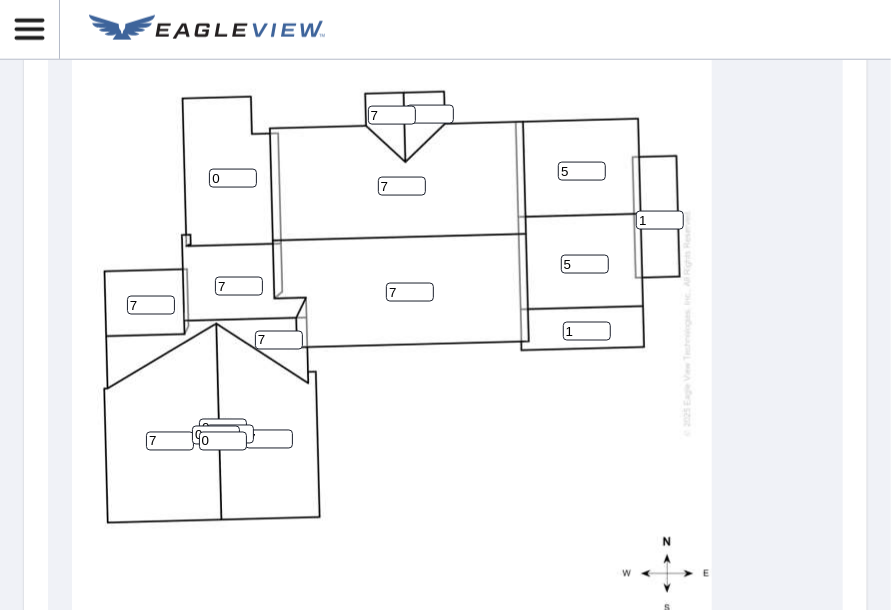 type on "5" 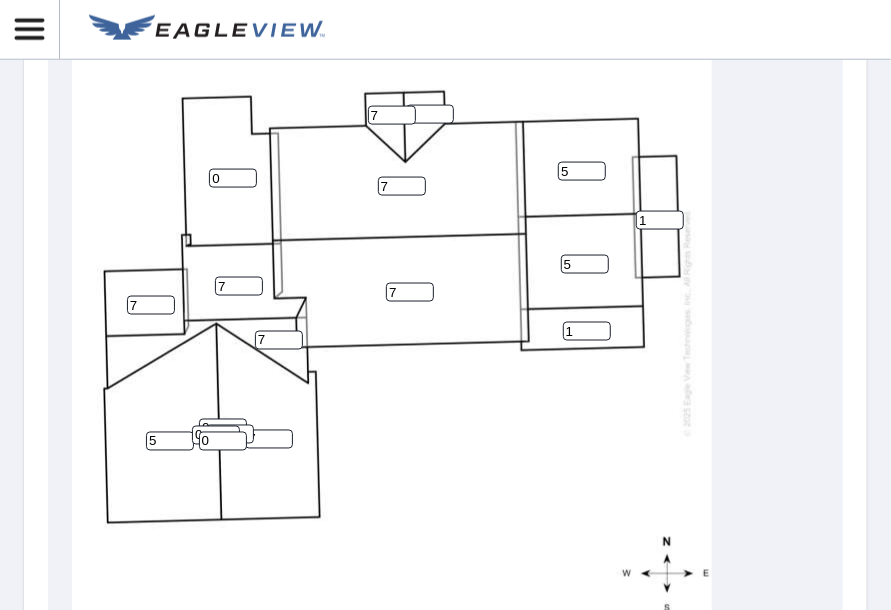 type on "5" 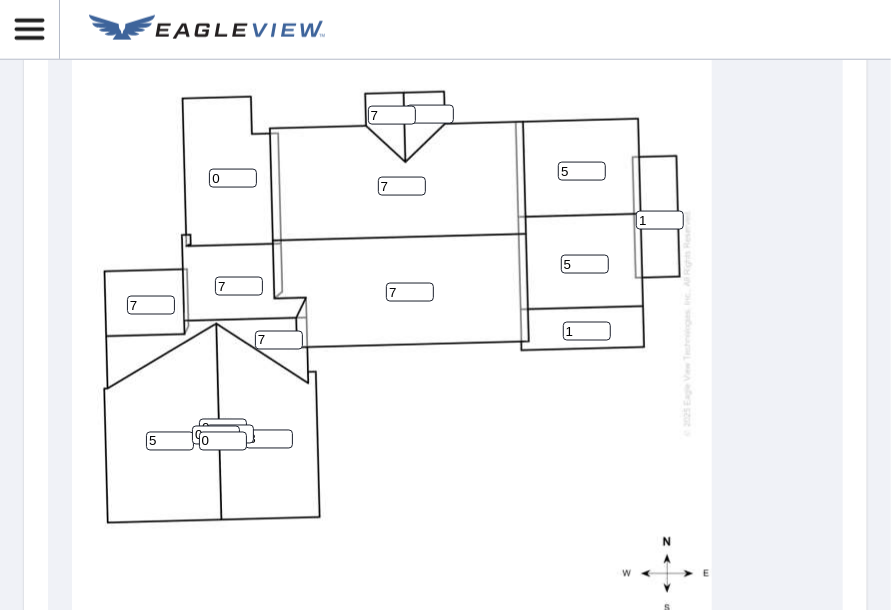 type on "8" 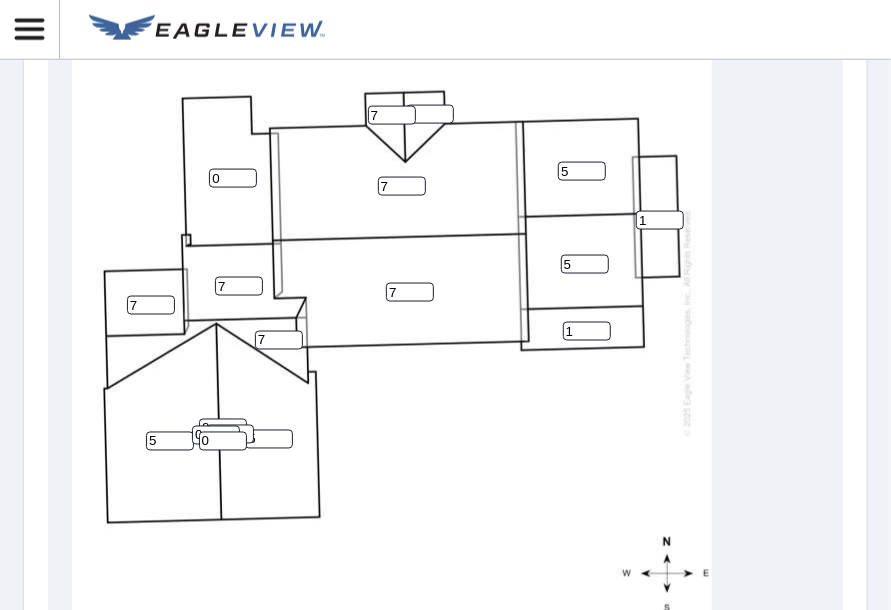 type on "5" 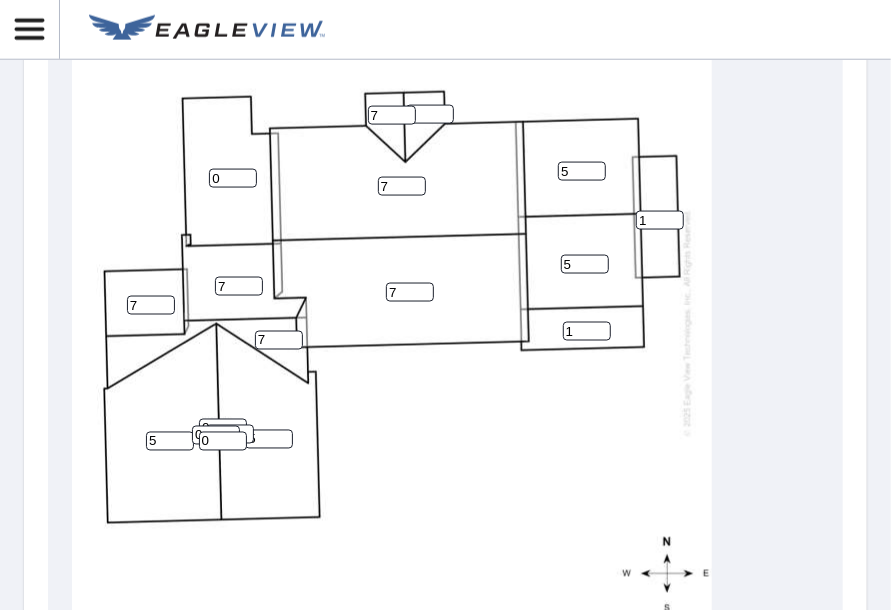 click on "[PHONE]" at bounding box center (392, 323) 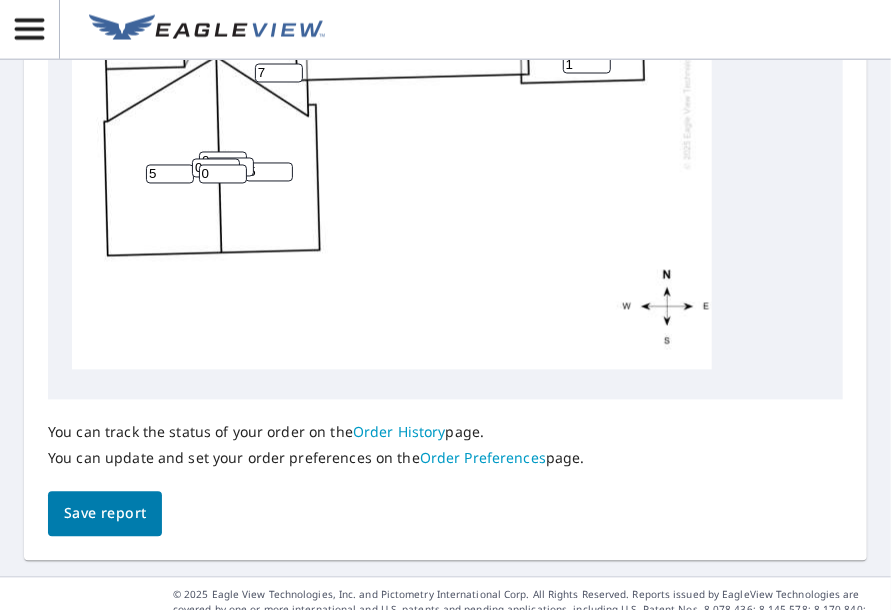 scroll, scrollTop: 1261, scrollLeft: 0, axis: vertical 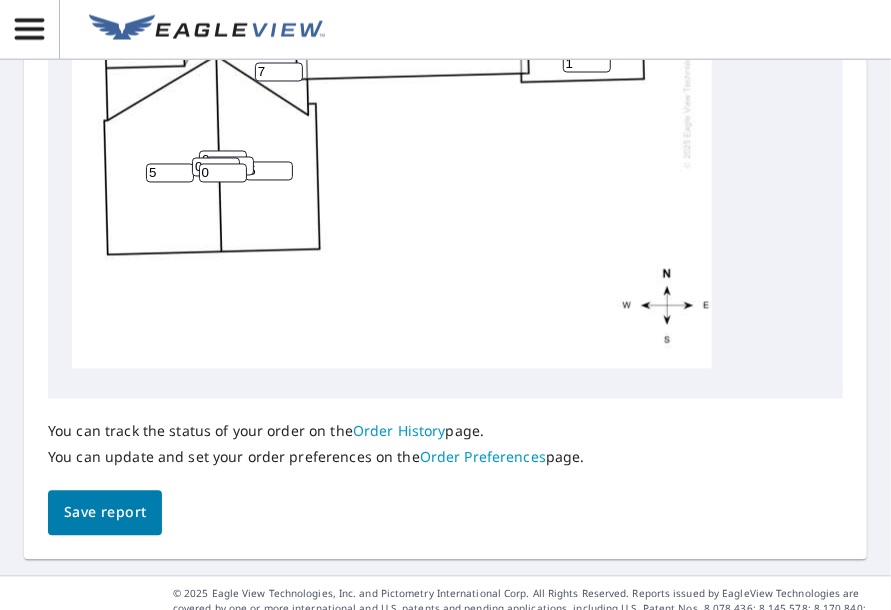 click on "Save report" at bounding box center [105, 513] 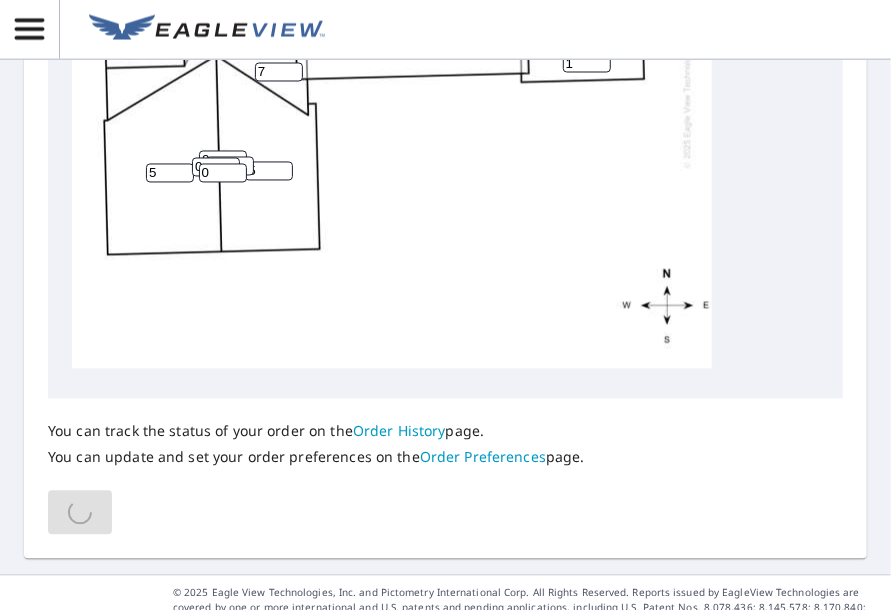 scroll, scrollTop: 0, scrollLeft: 0, axis: both 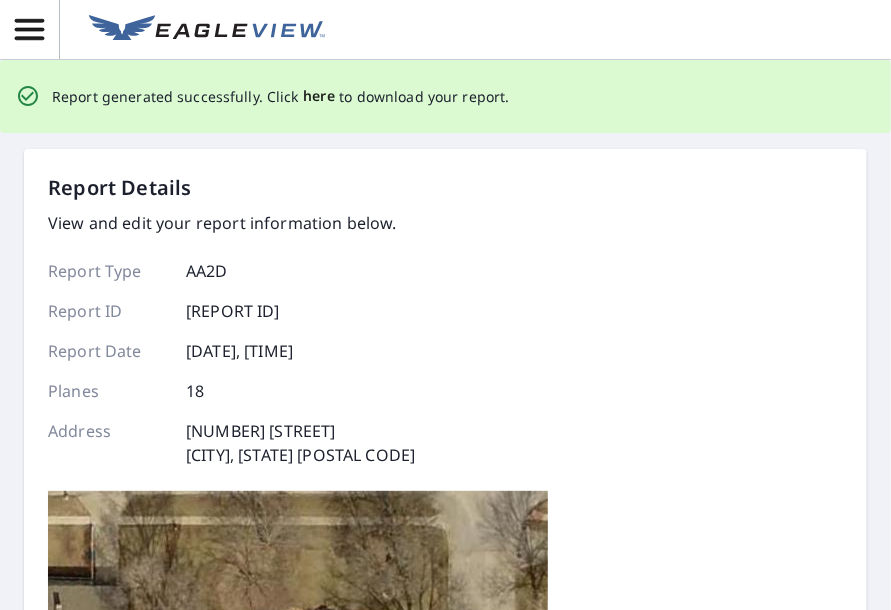 click on "here" at bounding box center [319, 96] 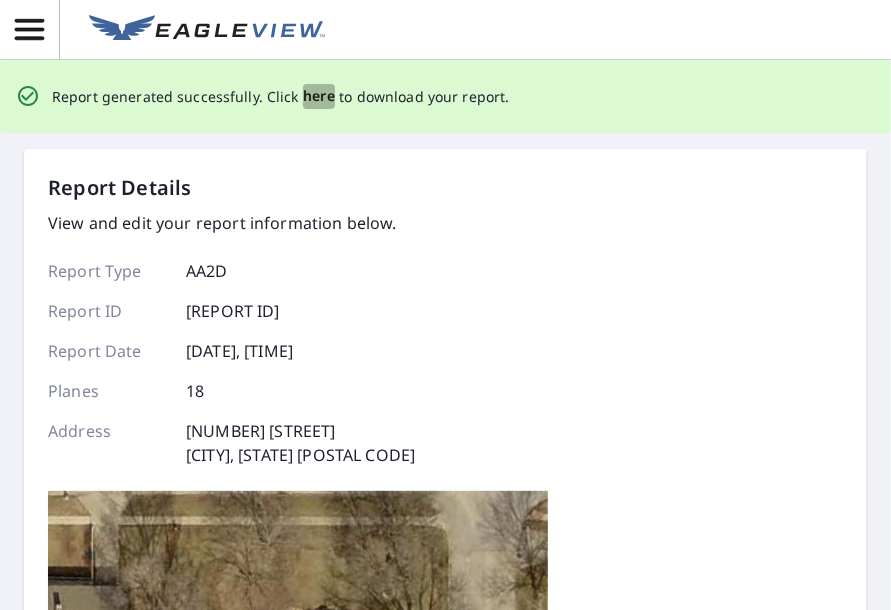click on "here" at bounding box center (319, 96) 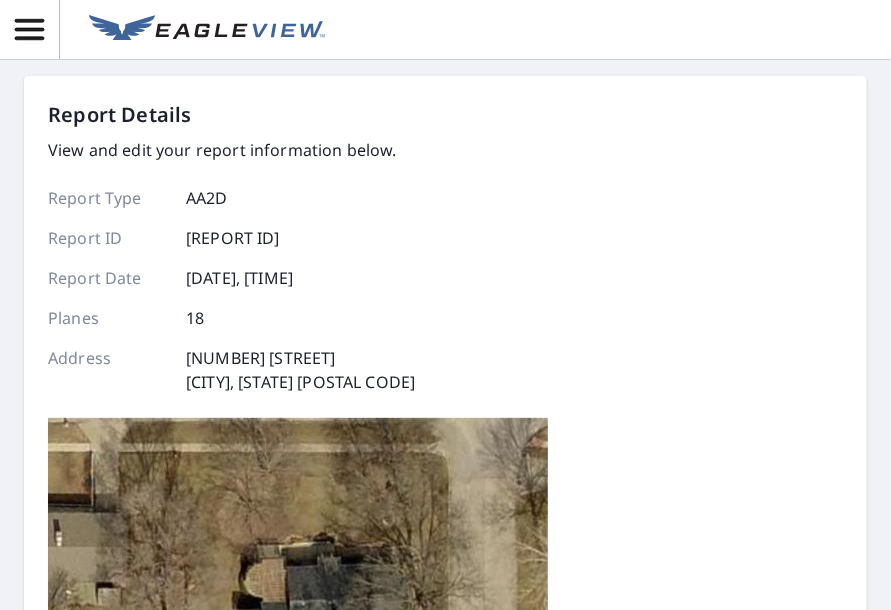 click on "Report Details View and edit your report information below. Report Type AA2D Report ID [REPORT ID] Report Date [DATE], [TIME] Planes 18 Address [NUMBER] [STREET] [CITY], [STATE] [POSTAL CODE]" at bounding box center (445, 471) 